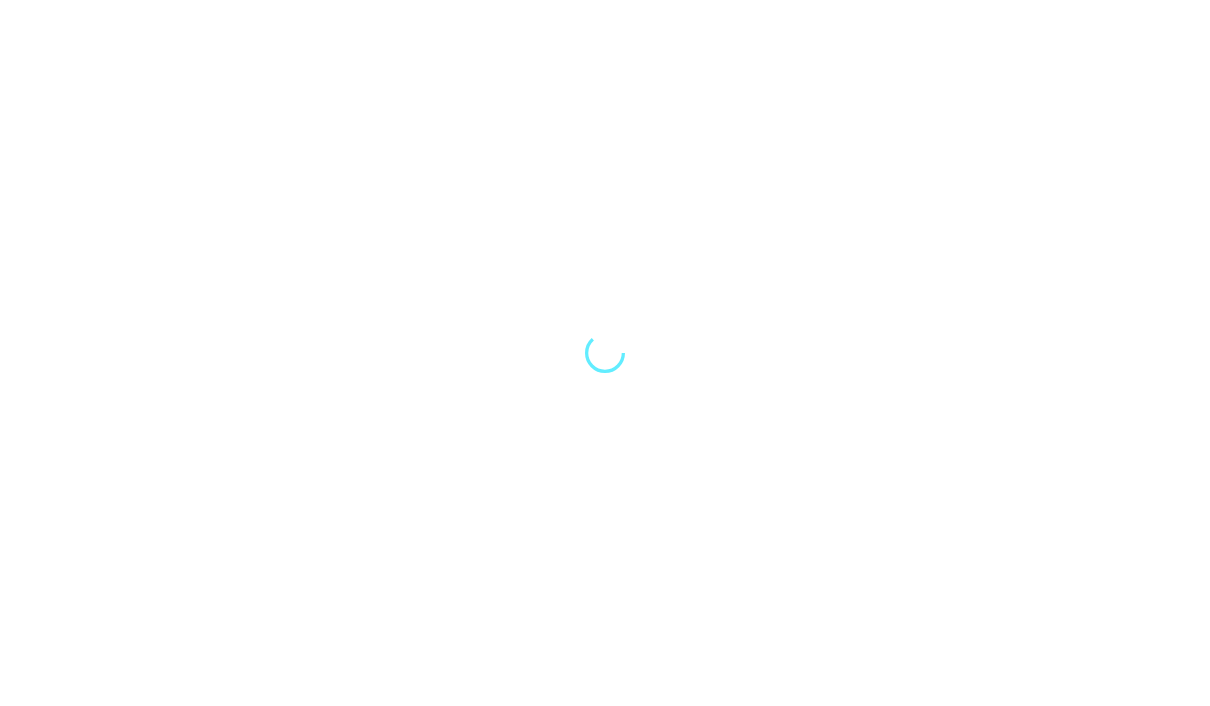 scroll, scrollTop: 75, scrollLeft: 0, axis: vertical 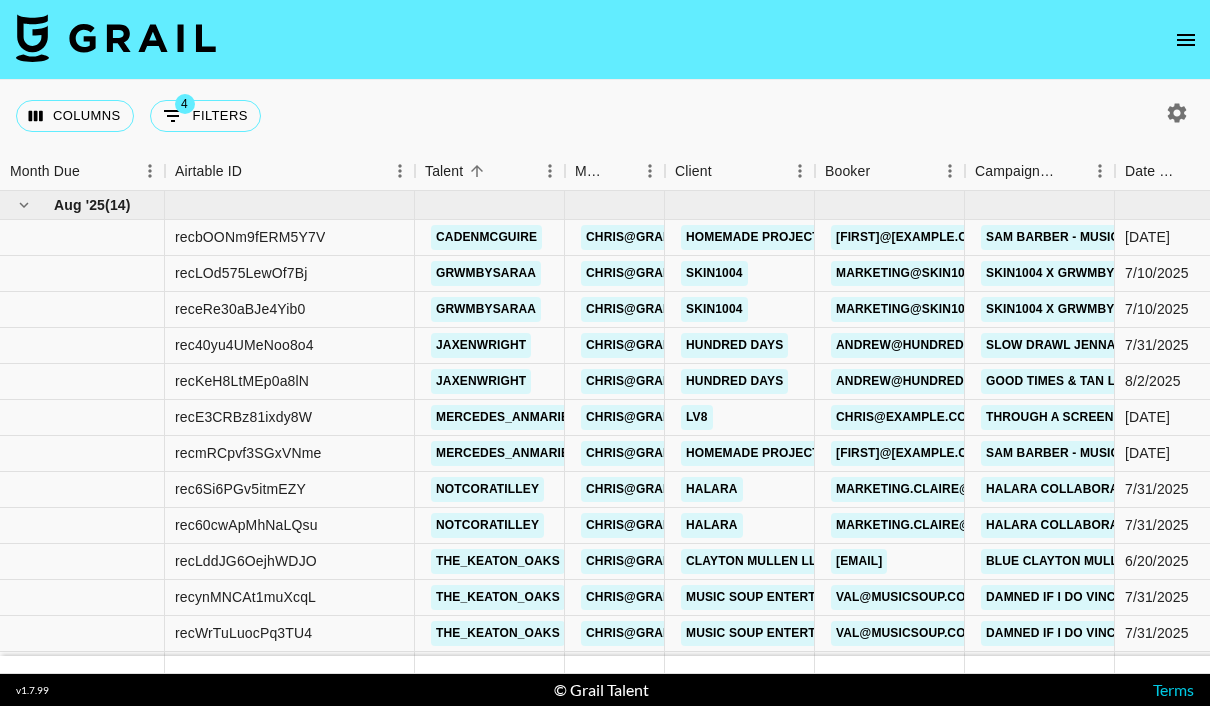 click at bounding box center (1177, 113) 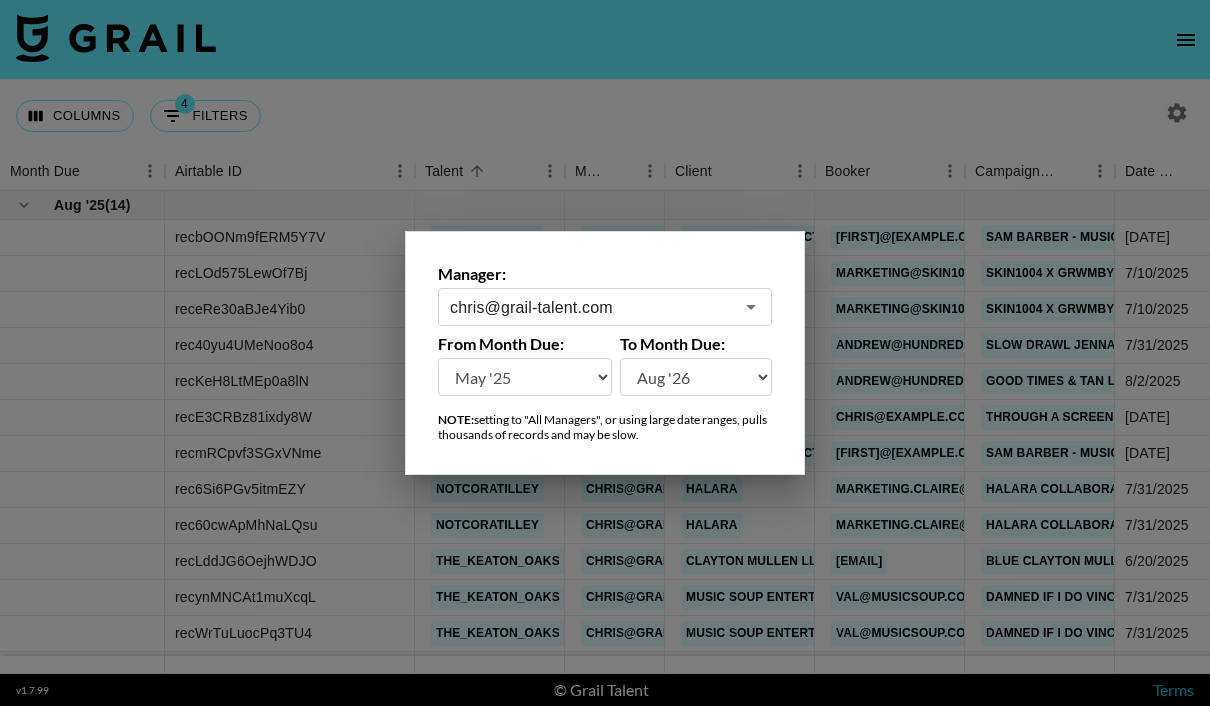 click at bounding box center [605, 353] 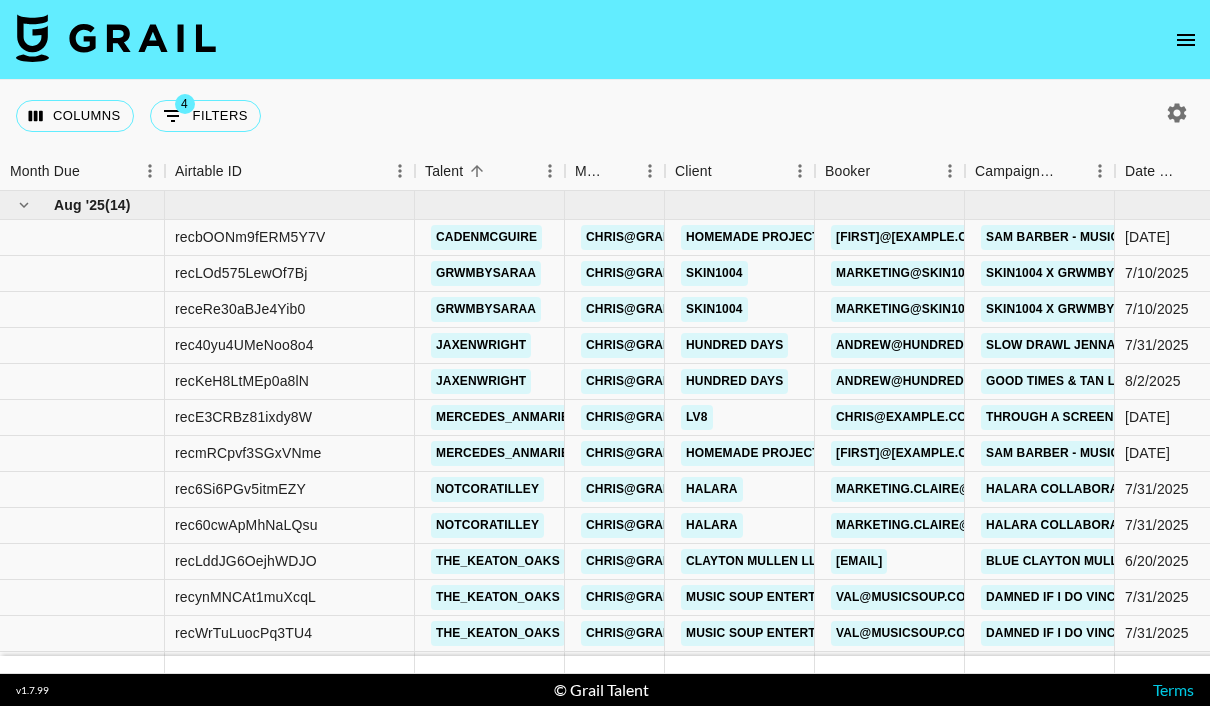 scroll, scrollTop: 0, scrollLeft: 0, axis: both 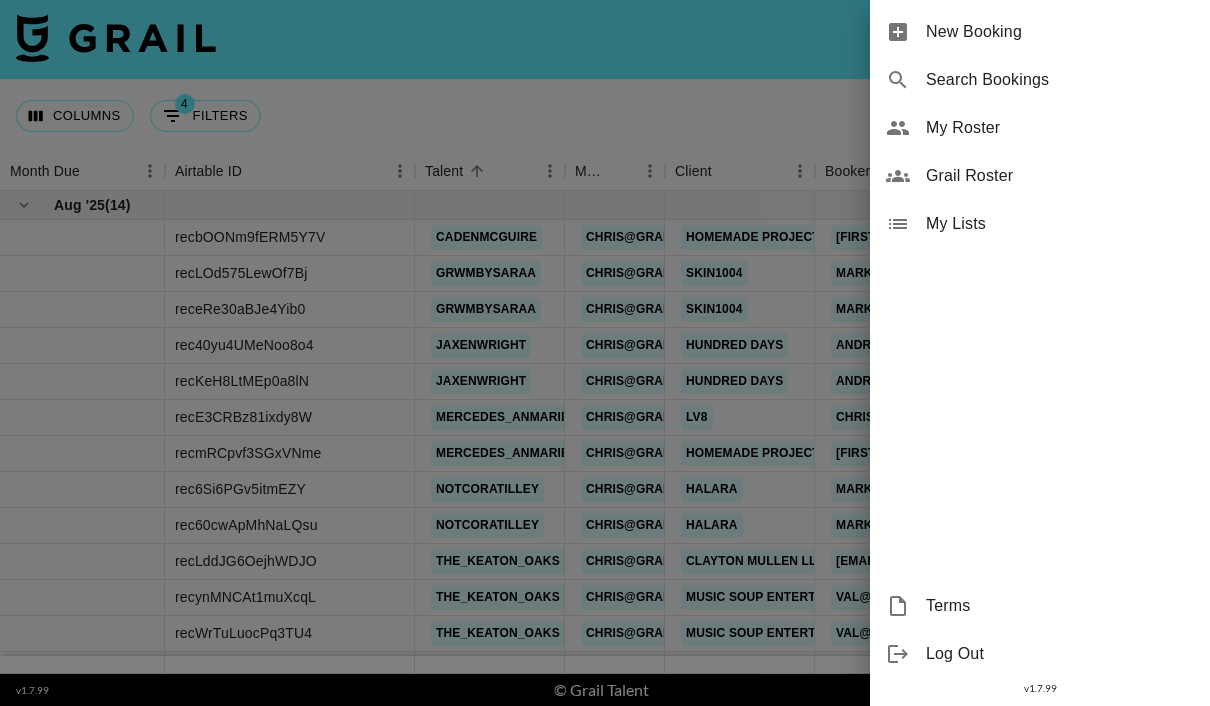 click on "New Booking" at bounding box center [1060, 32] 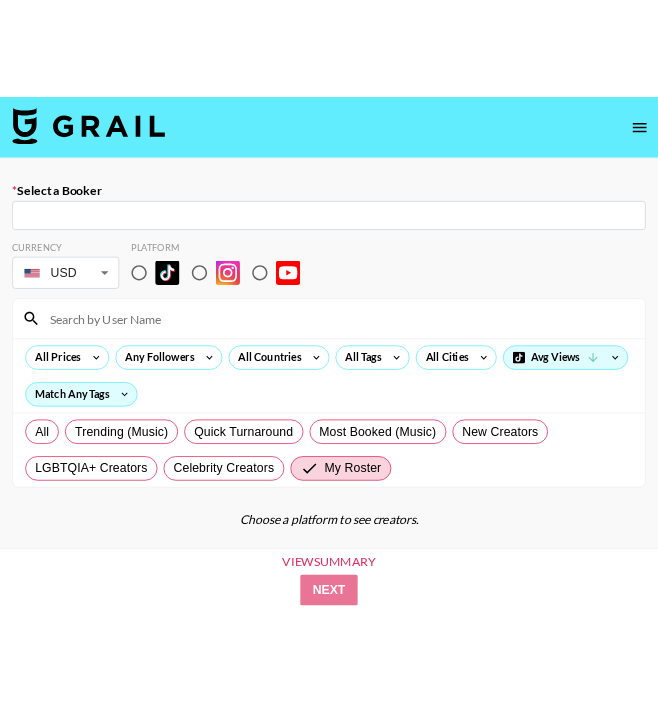 scroll, scrollTop: 22, scrollLeft: 0, axis: vertical 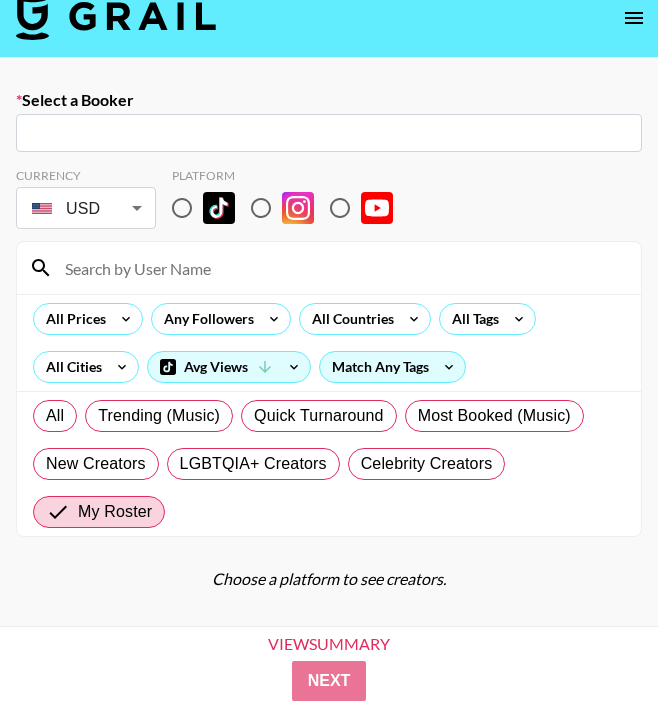 click at bounding box center (329, 133) 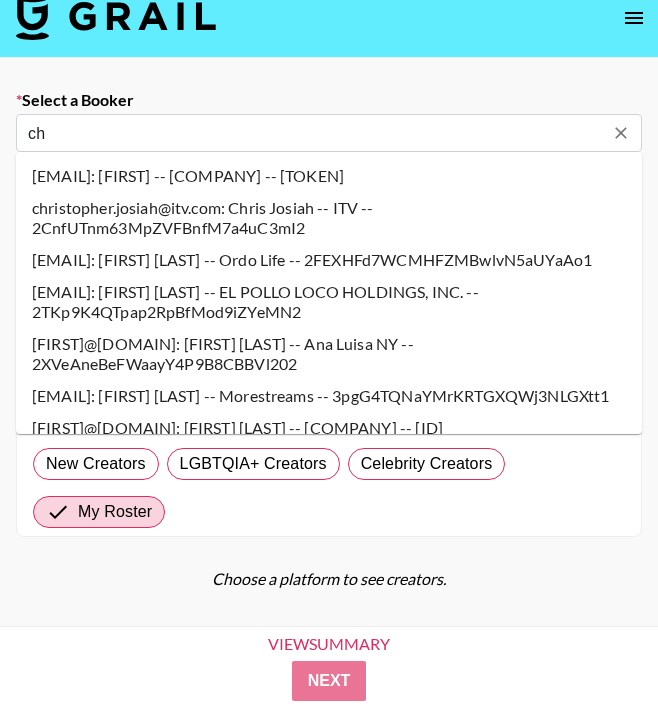 type on "c" 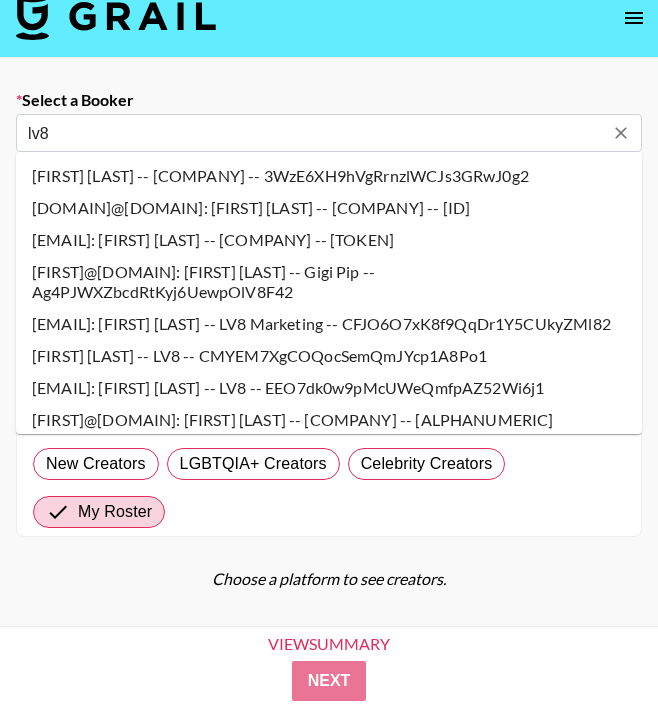 click on "[EMAIL]: [FIRST] [LAST] -- [COMPANY] -- [TOKEN]" at bounding box center [329, 240] 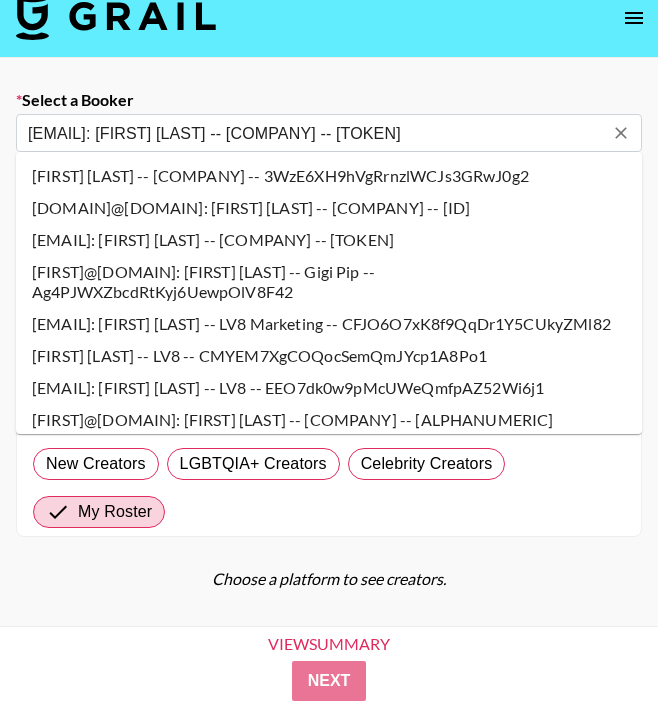 select on "Song" 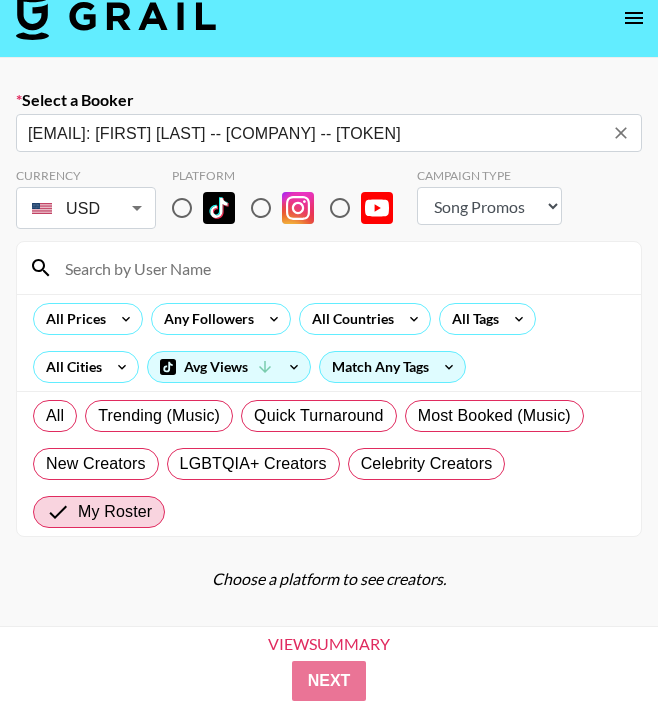click at bounding box center [341, 268] 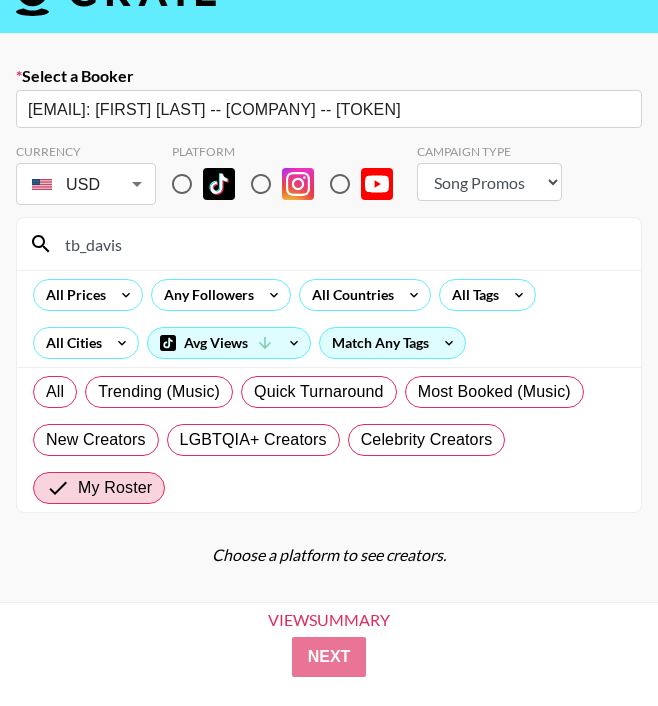 type on "tb_davis" 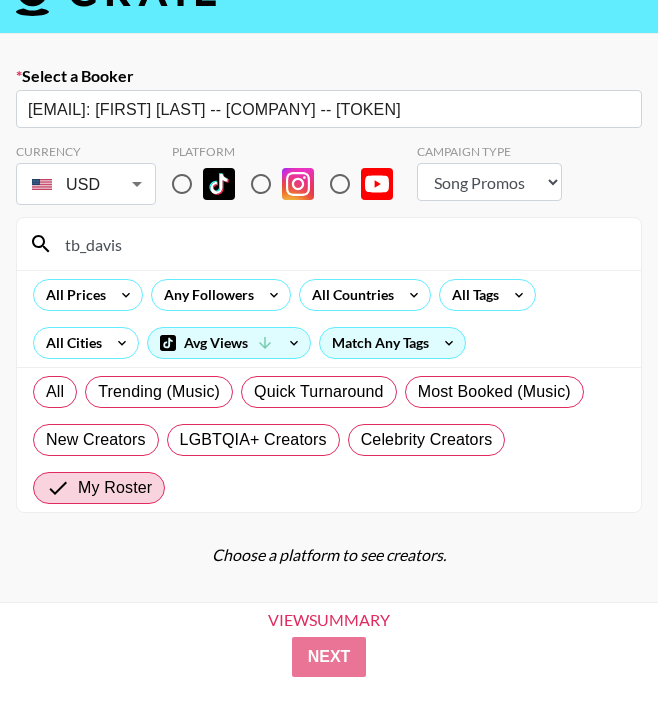 click at bounding box center [182, 208] 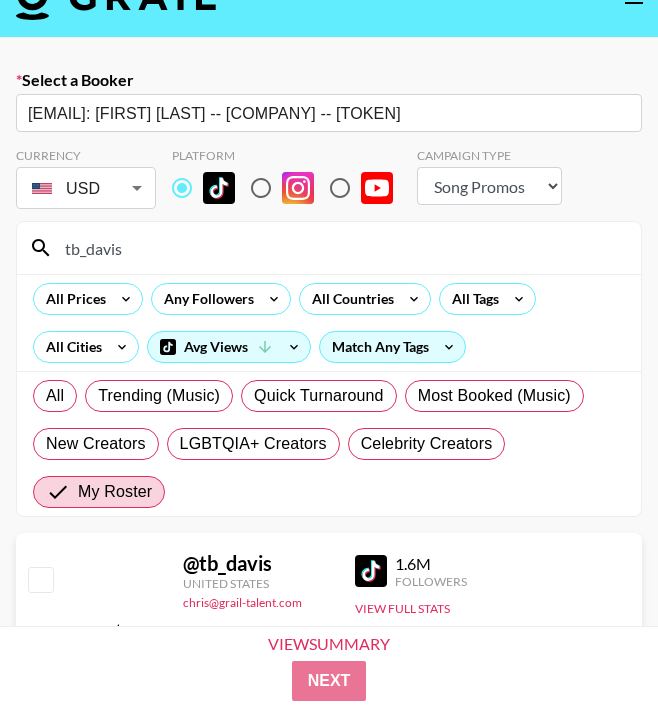 scroll, scrollTop: 31, scrollLeft: 0, axis: vertical 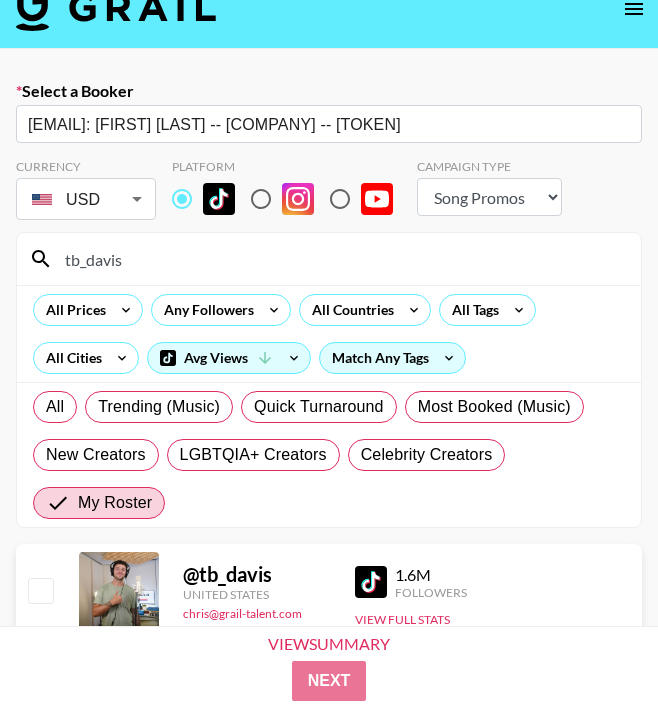click at bounding box center (40, 590) 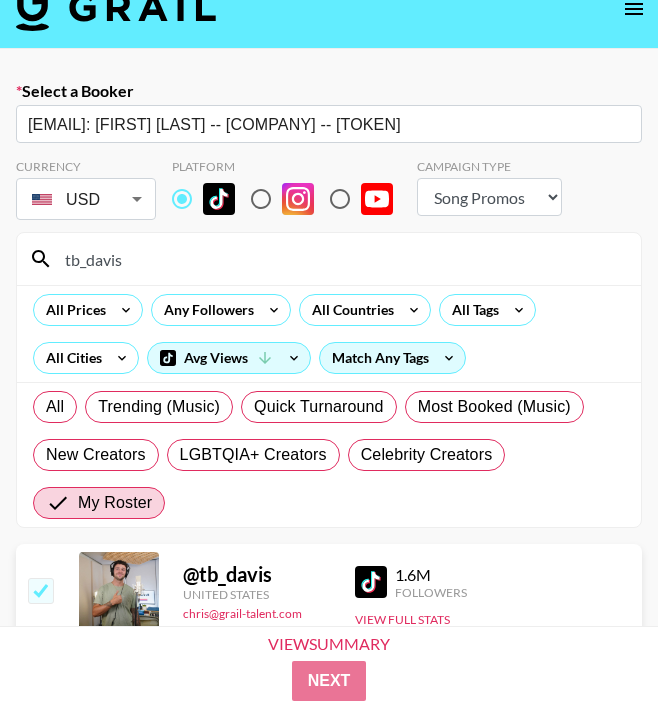checkbox on "true" 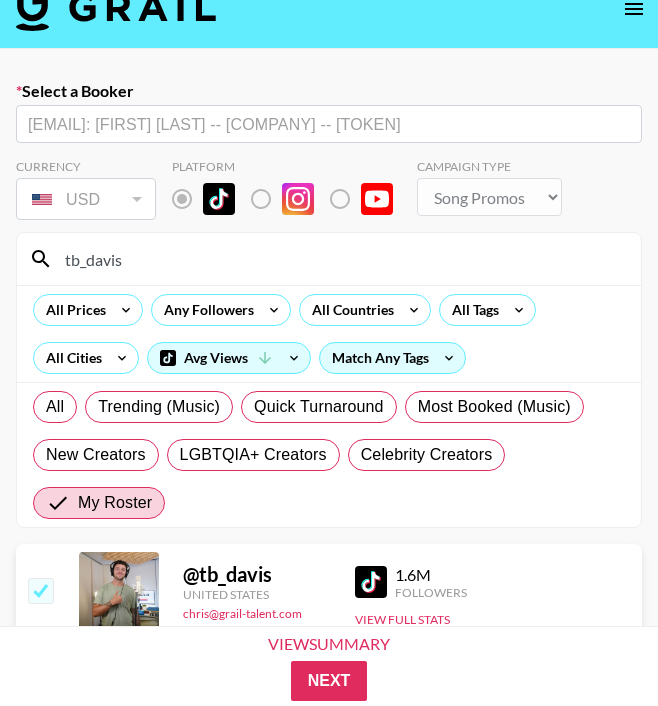 click on "600" at bounding box center [158, 675] 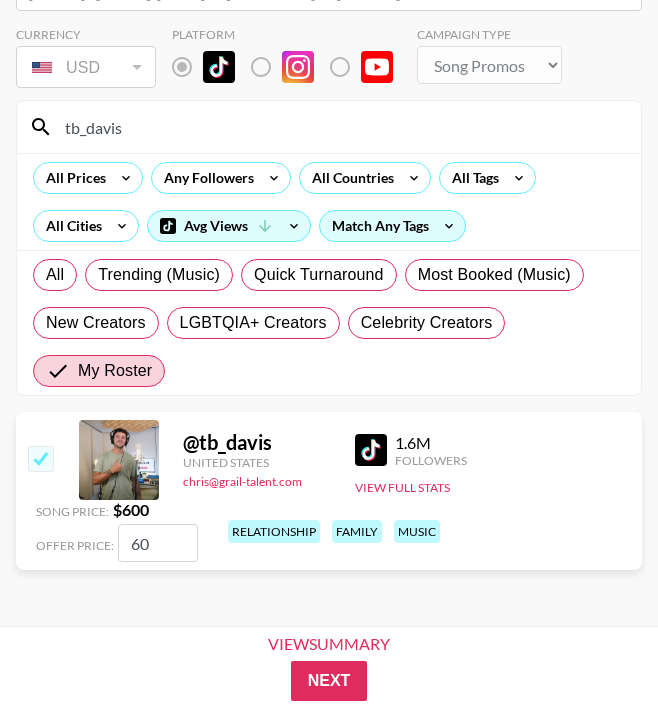 type on "6" 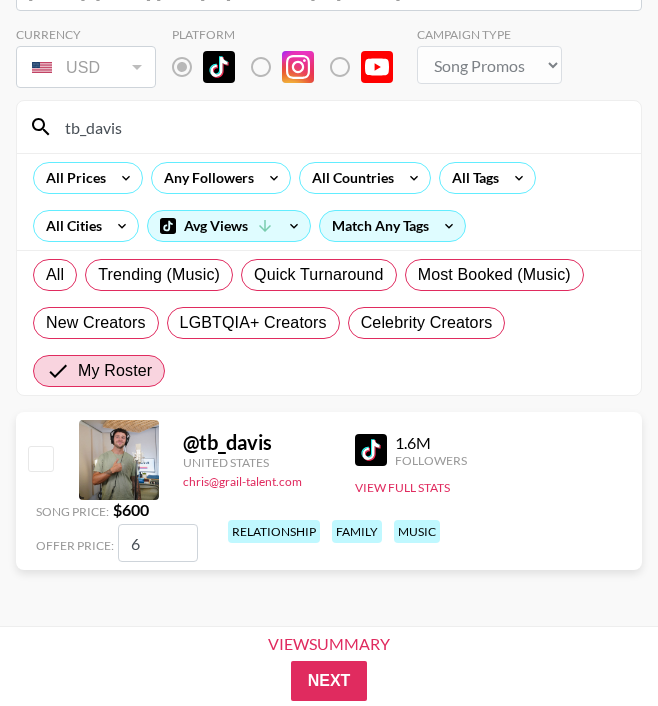 checkbox on "false" 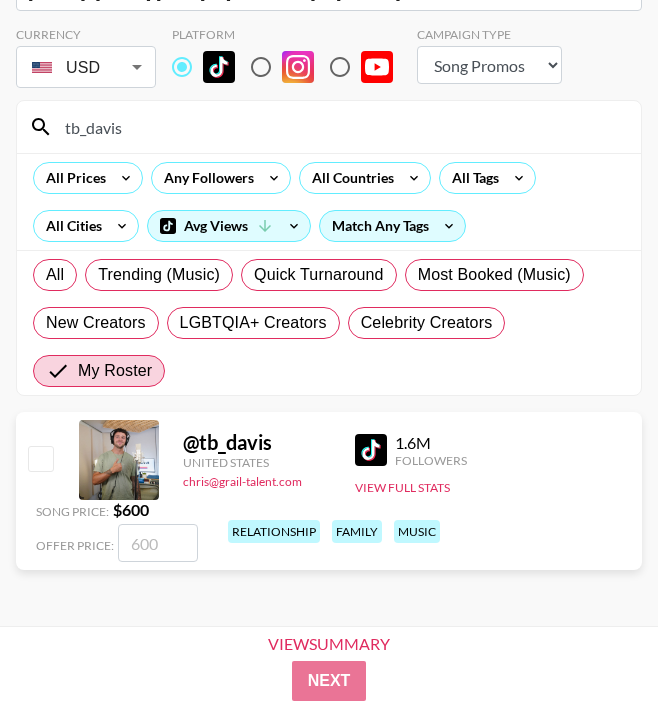 checkbox on "true" 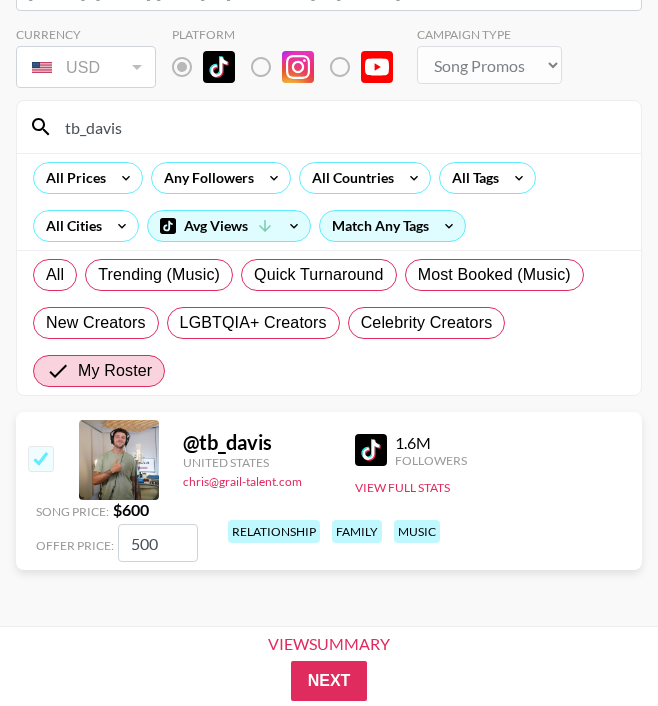 type on "500" 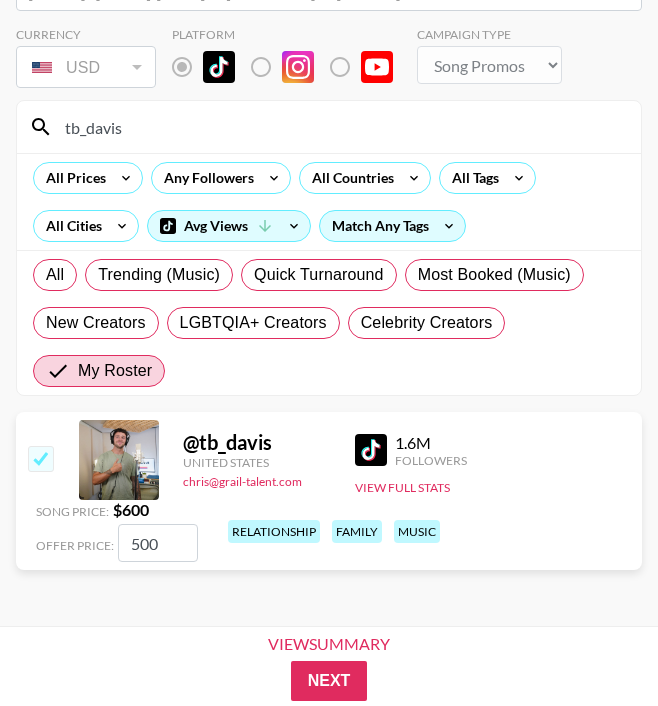 click on "Select a Booker [EMAIL]: [FIRST] [LAST] -- [COMPANY] -- [TOKEN] ​ Currency USD USD ​ Platform Campaign Type Choose Type... Song Promos Brand Promos [LAST] All Prices Any Followers All Countries All Cities Avg Views Match Any Tags All Trending (Music) Quick Turnaround Most Booked (Music) New Creators LGBTQIA+ Creators Celebrity Creators My Roster @ [LAST] United States [EMAIL] [NUMBER] Followers View Full Stats   Song Price: $ [NUMBER] Offer Price: [NUMBER] relationship family music" at bounding box center (329, 271) 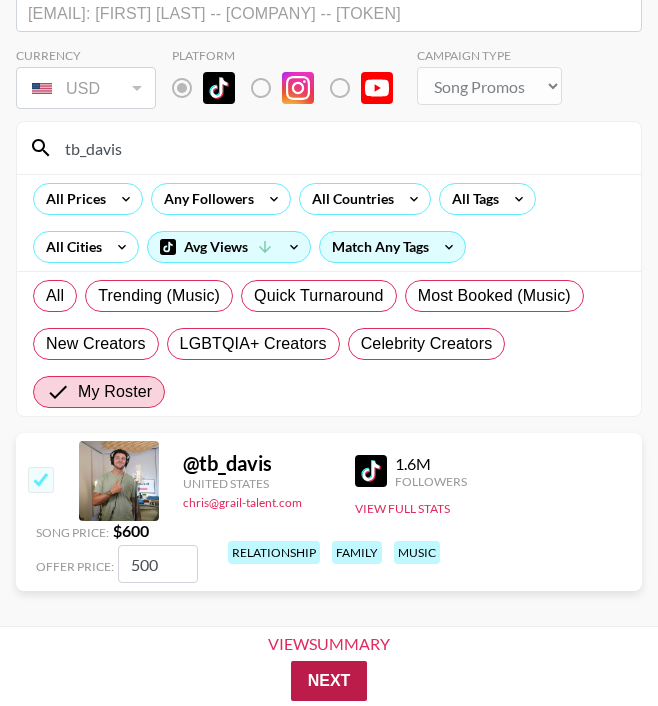 click on "Next" at bounding box center [329, 681] 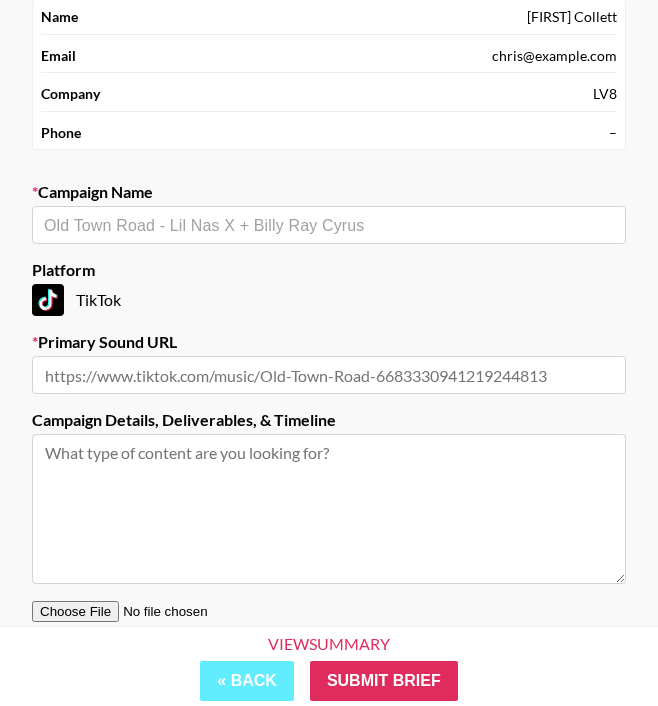 click at bounding box center [329, 225] 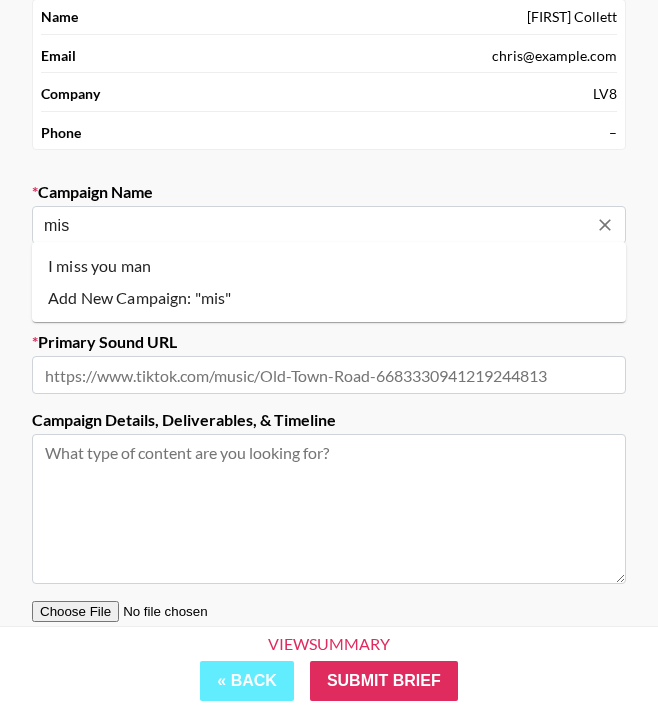 click on "I miss you man" at bounding box center (329, 266) 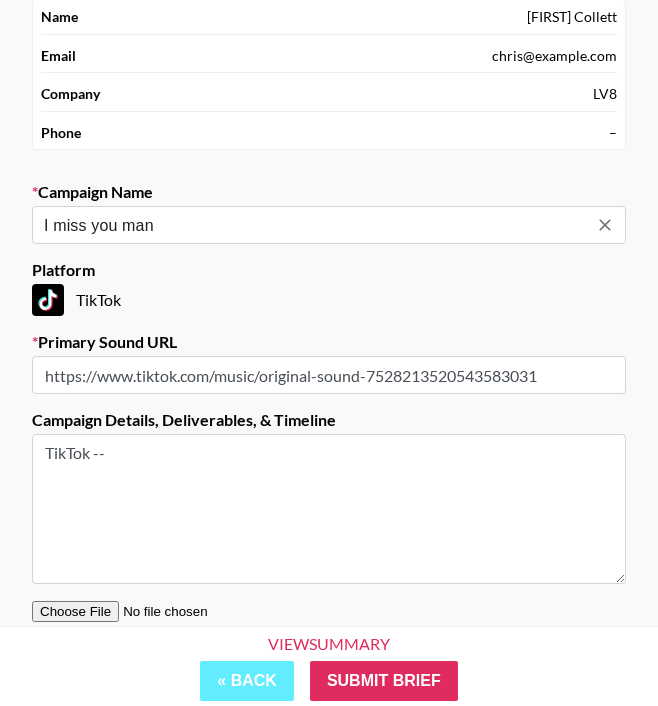 click on "TikTok --" at bounding box center (329, 509) 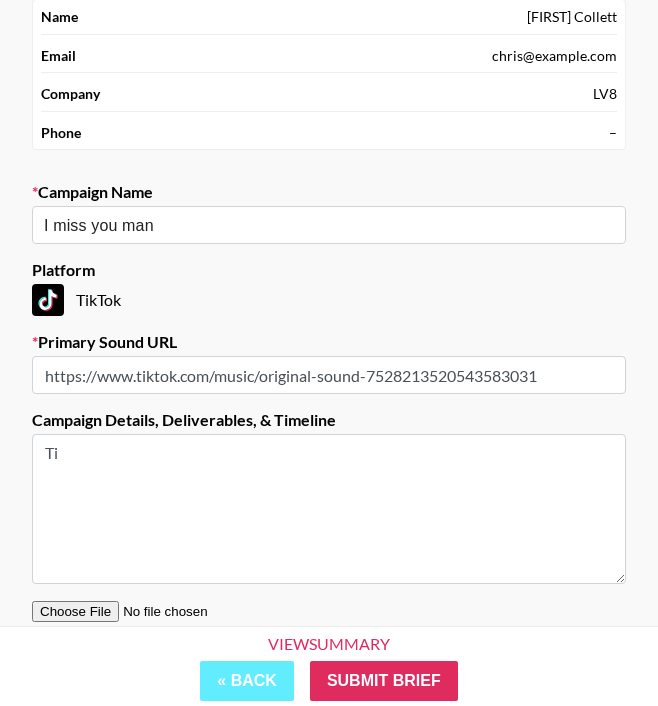 type on "T" 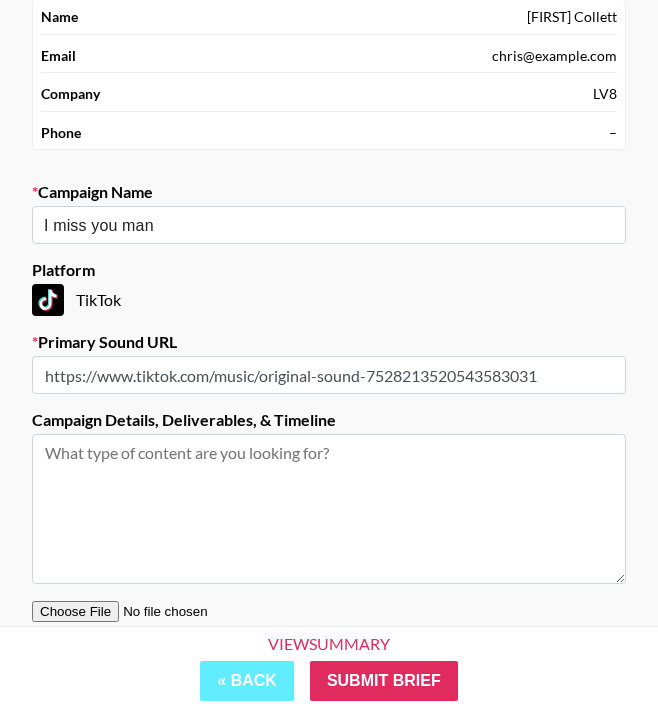 type 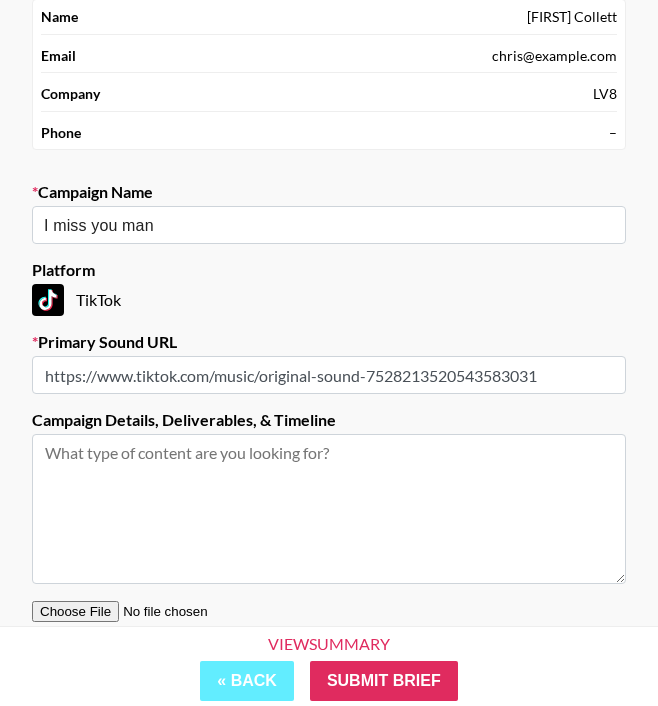 click at bounding box center (329, 611) 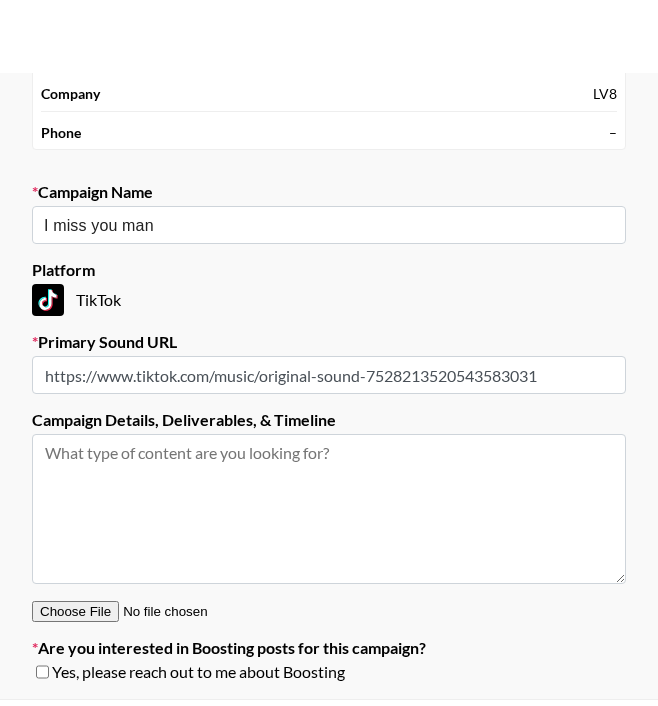 scroll, scrollTop: 142, scrollLeft: 0, axis: vertical 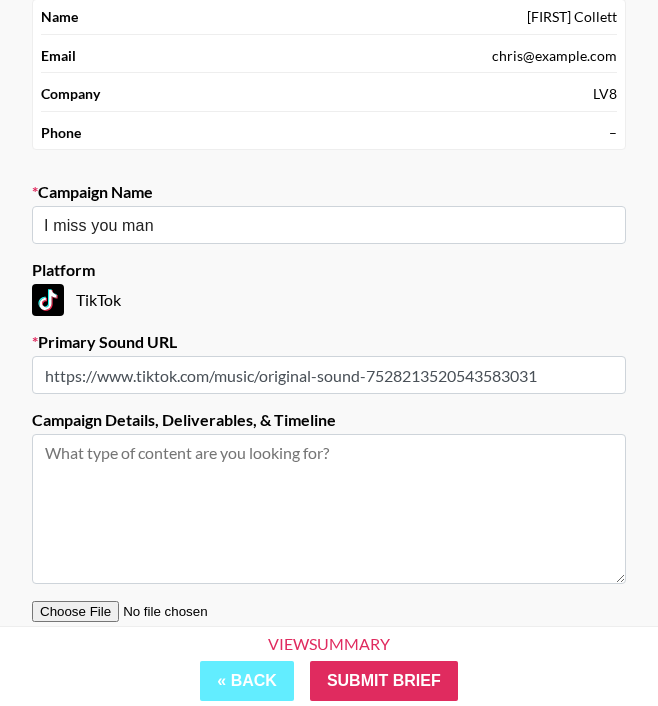 click on "v 1.7.99 © Grail Talent Terms" at bounding box center [329, 802] 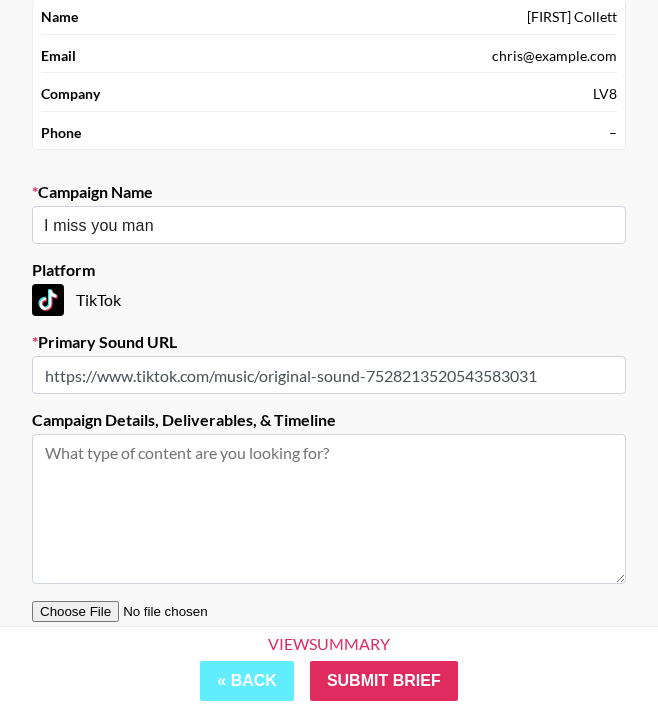 click on "v 1.7.99 © Grail Talent Terms" at bounding box center [329, 802] 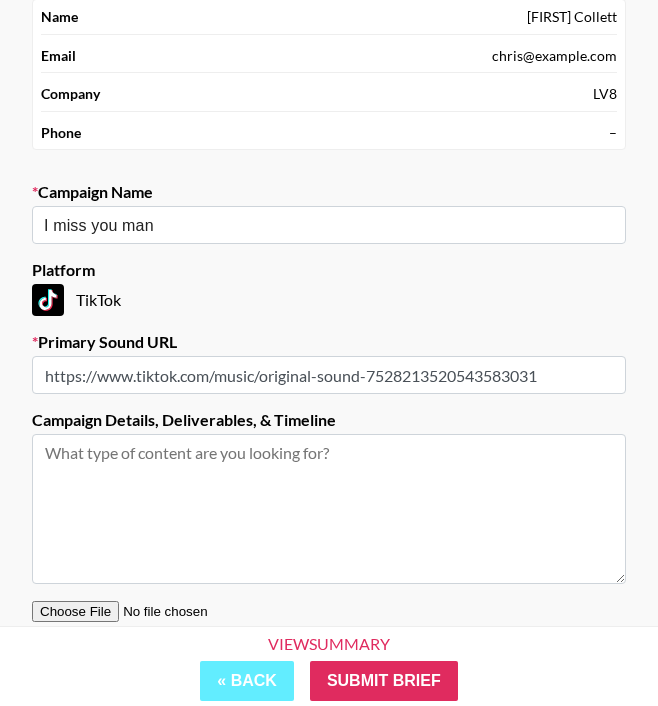 click on "v 1.7.99 © Grail Talent Terms" at bounding box center [329, 802] 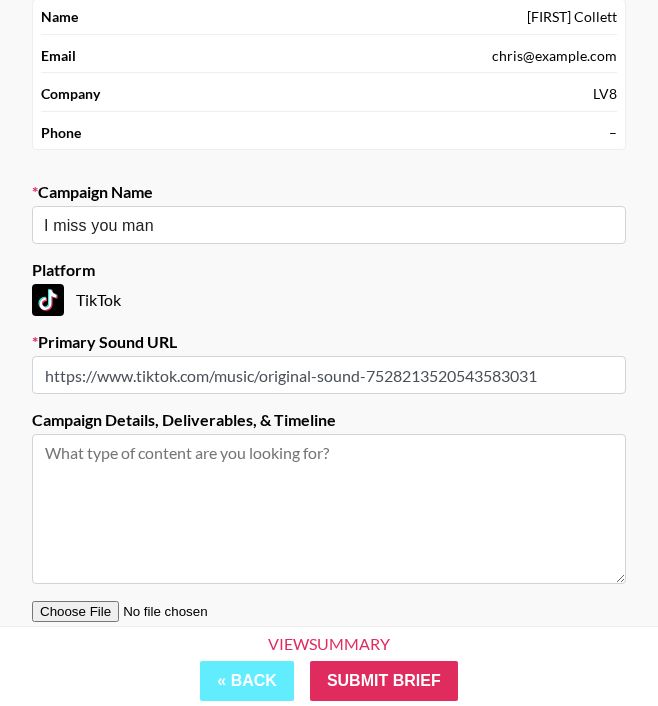 click on "v 1.7.99 © Grail Talent Terms" at bounding box center (329, 802) 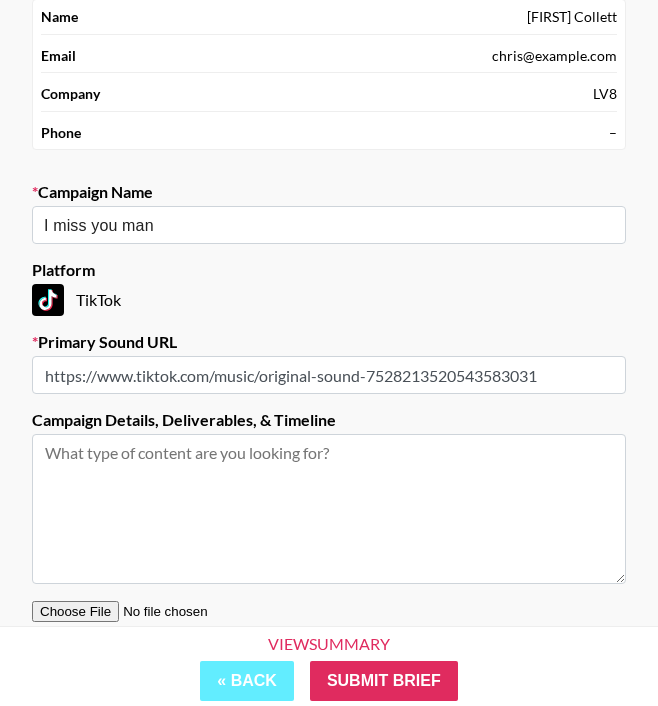 click on "v 1.7.99 © Grail Talent Terms" at bounding box center [329, 802] 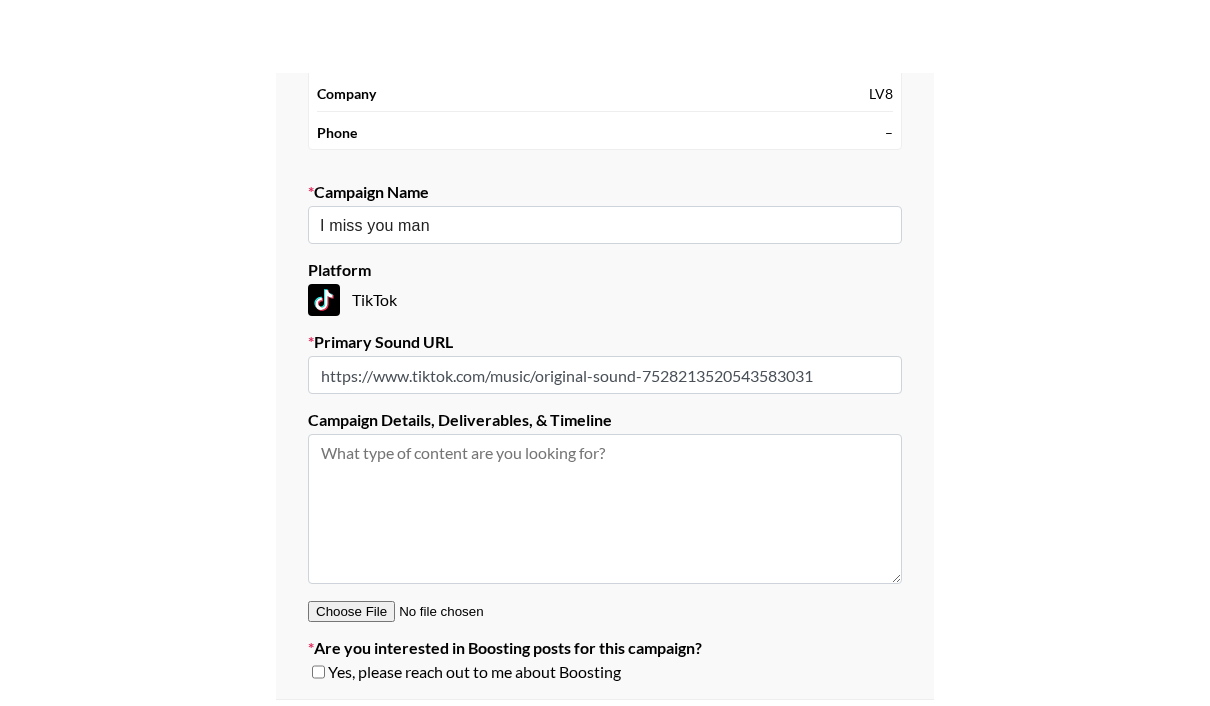 scroll, scrollTop: 142, scrollLeft: 0, axis: vertical 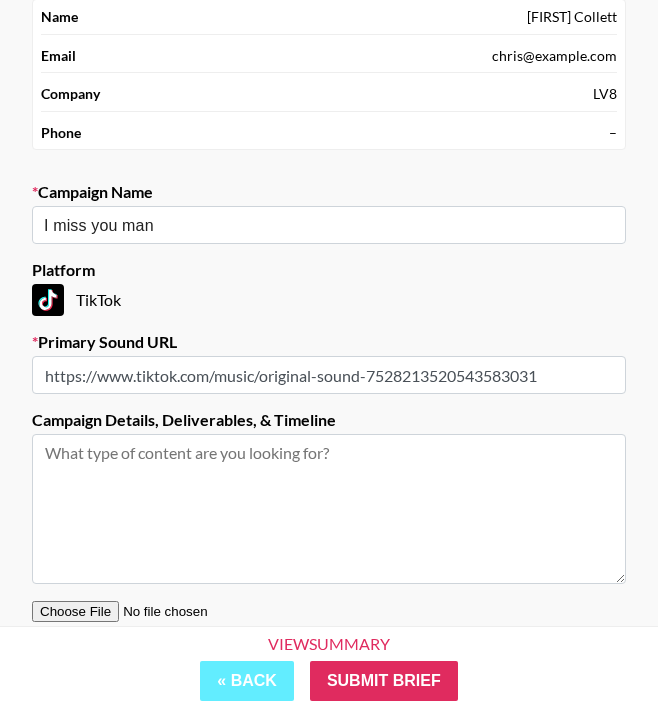 click on "v 1.7.99 © Grail Talent Terms" at bounding box center [329, 802] 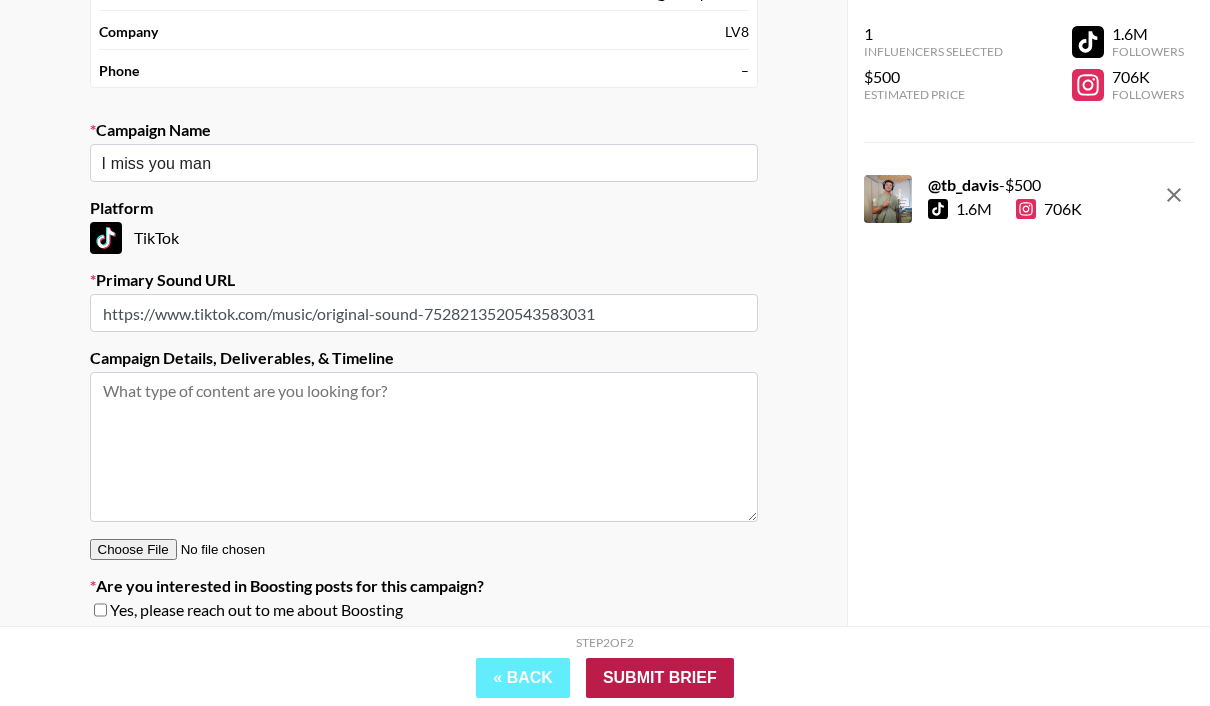 click on "Submit Brief" at bounding box center (660, 678) 